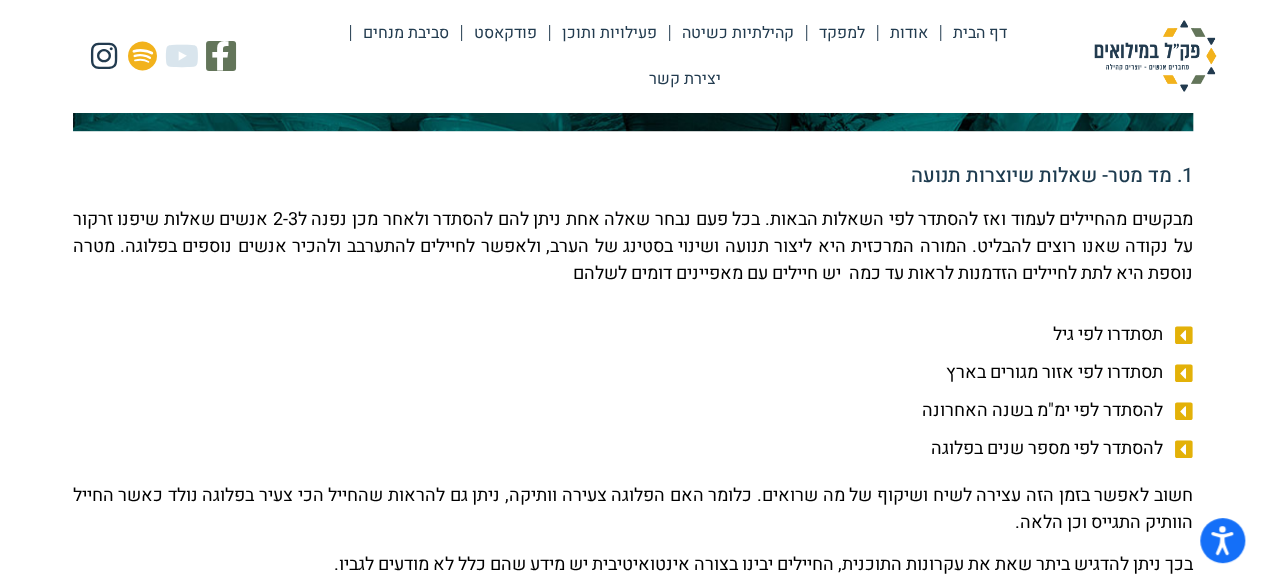 scroll, scrollTop: 641, scrollLeft: 0, axis: vertical 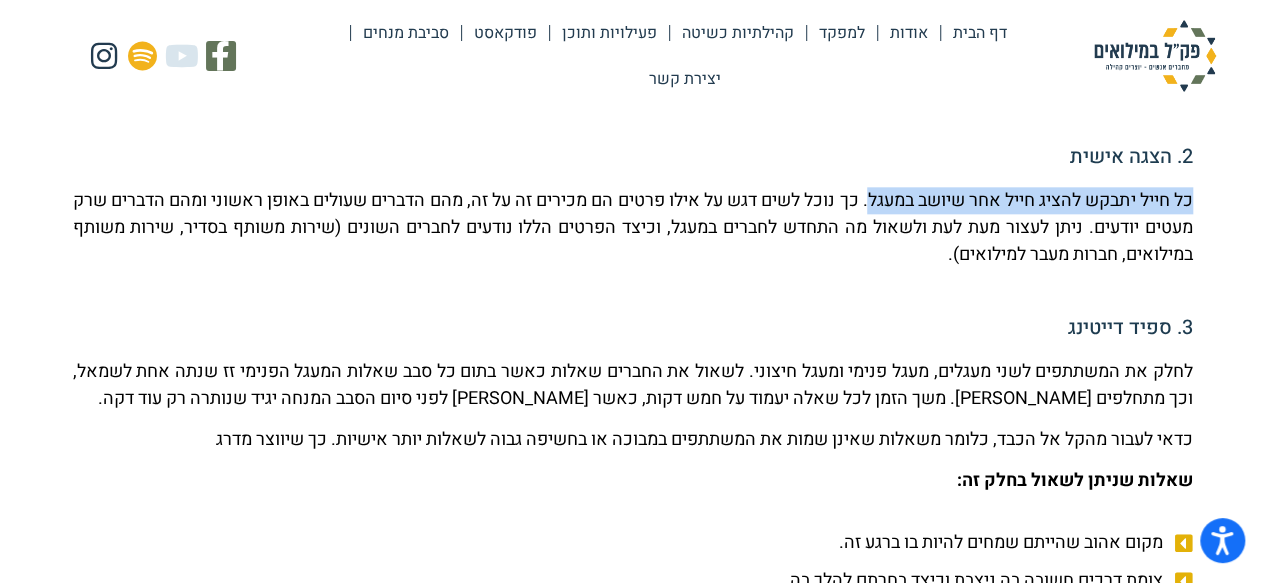 drag, startPoint x: 1189, startPoint y: 197, endPoint x: 854, endPoint y: 205, distance: 335.09552 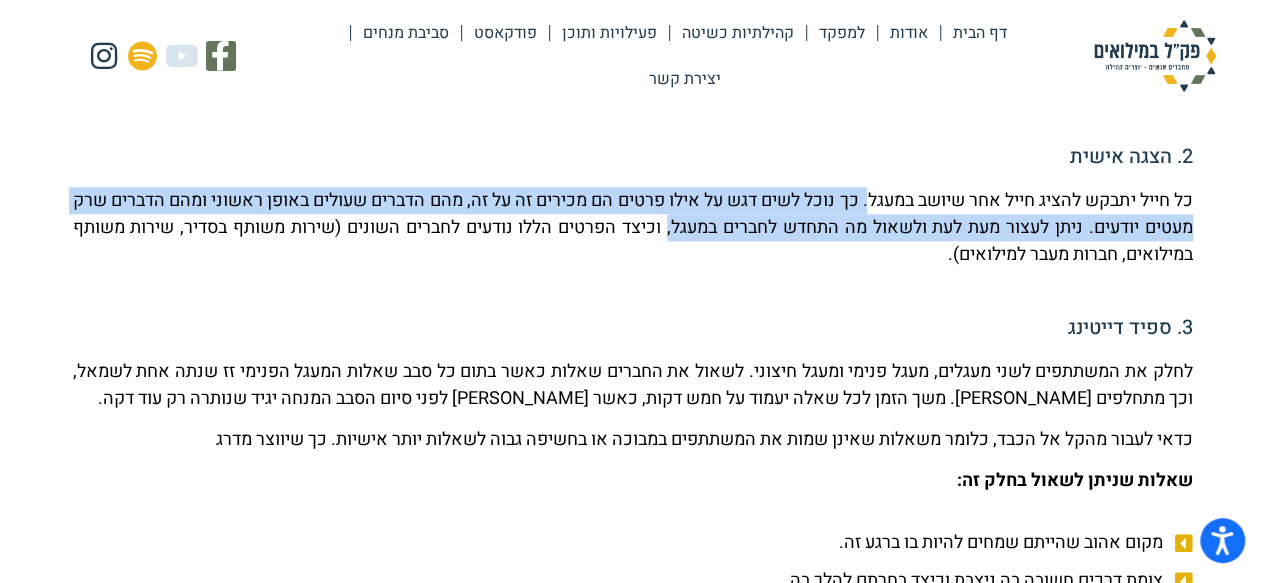 drag, startPoint x: 854, startPoint y: 205, endPoint x: 613, endPoint y: 222, distance: 241.59885 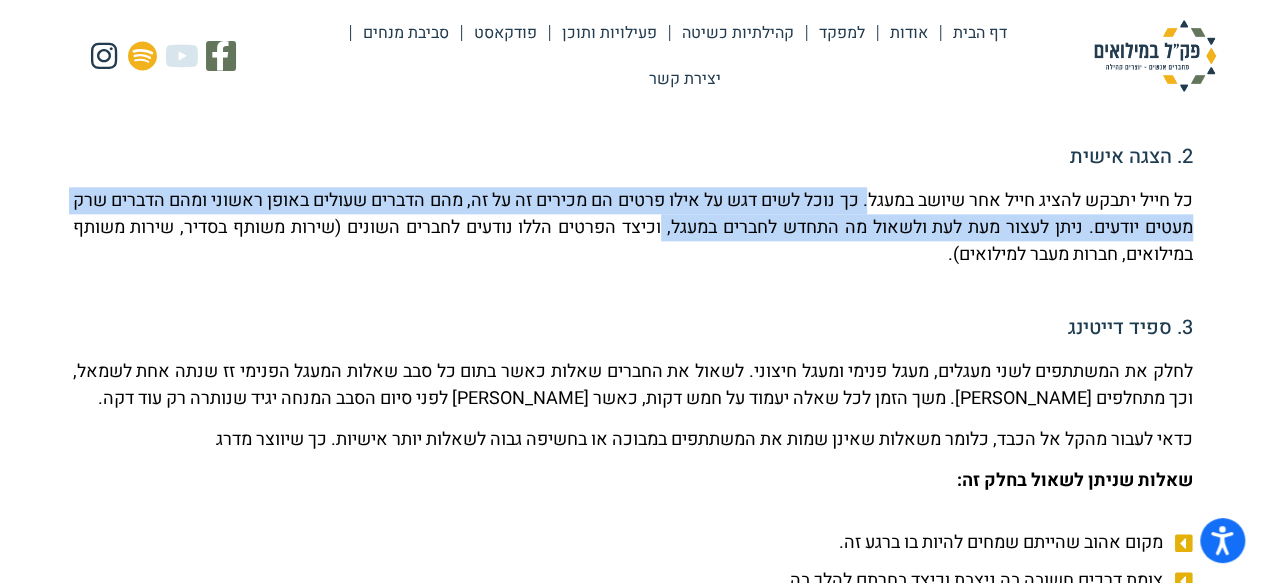 click on "כל חייל יתבקש להציג חייל אחר שיושב במעגל. כך נוכל לשים דגש על אילו פרטים הם מכירים זה על זה, מהם הדברים שעולים באופן ראשוני ומהם הדברים שרק מעטים יודעים. ניתן לעצור מעת לעת ולשאול מה התחדש לחברים במעגל, וכיצד הפרטים הללו נודעים לחברים השונים (שירות משותף בסדיר, שירות משותף במילואים, חברות מעבר למילואים)." at bounding box center [633, 227] 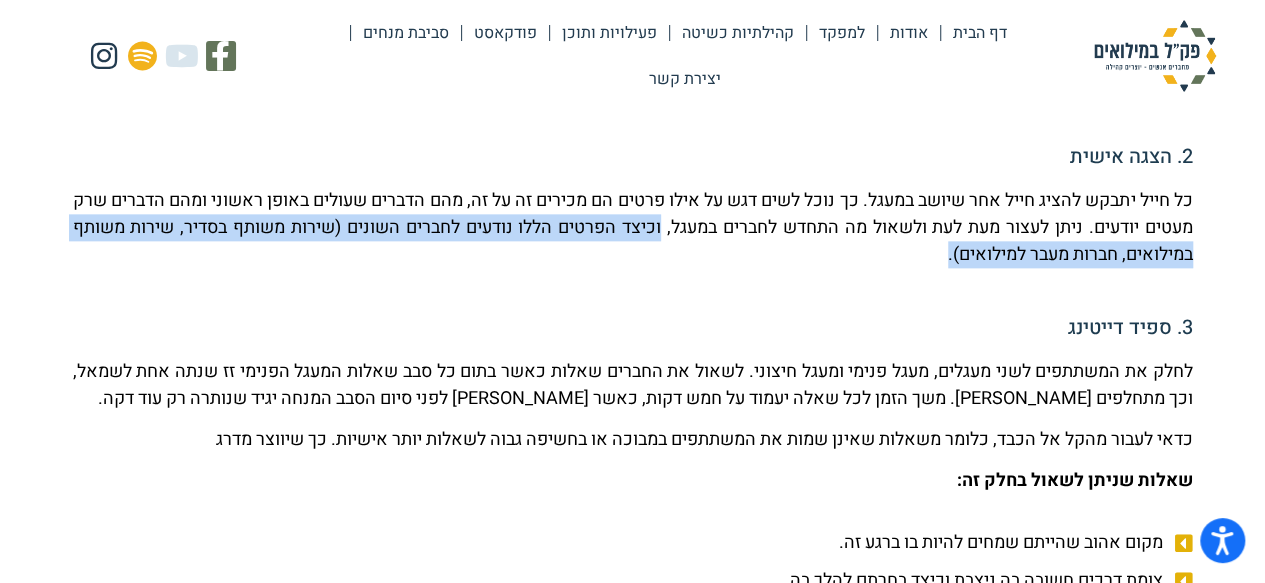 drag, startPoint x: 613, startPoint y: 222, endPoint x: 288, endPoint y: 246, distance: 325.88495 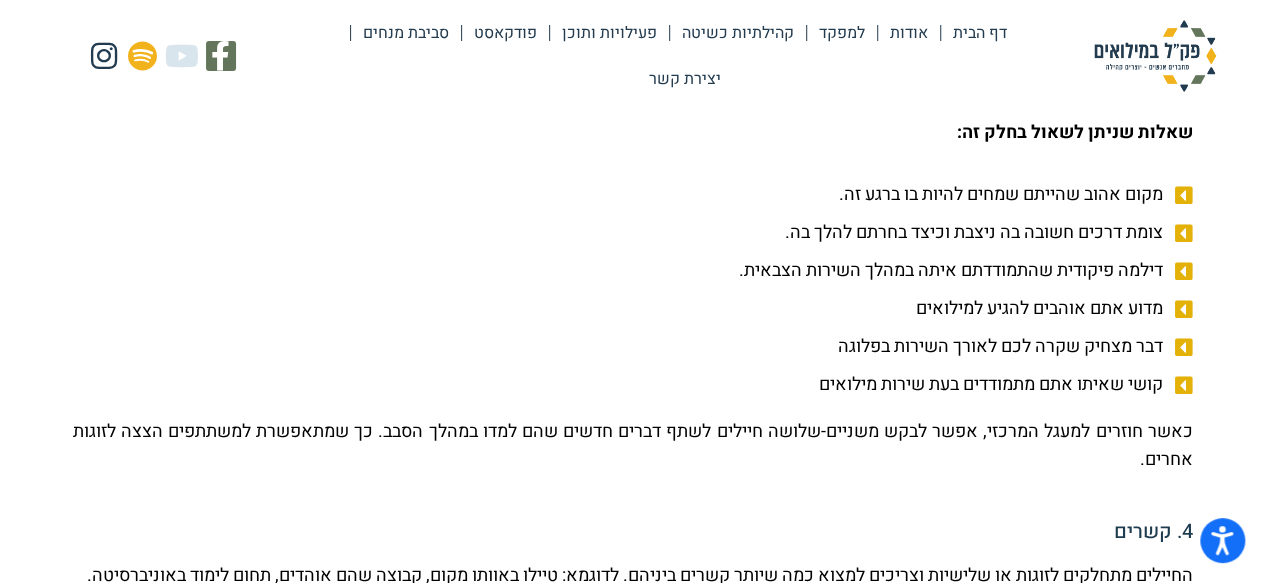 scroll, scrollTop: 1460, scrollLeft: 0, axis: vertical 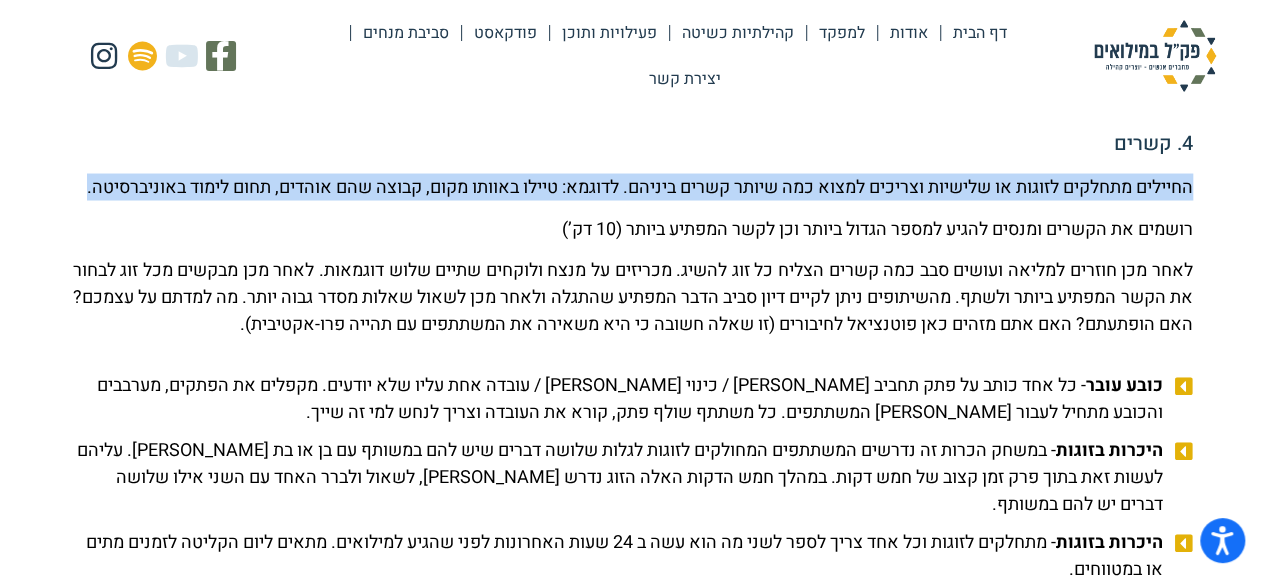 drag, startPoint x: 1191, startPoint y: 182, endPoint x: 618, endPoint y: 203, distance: 573.3847 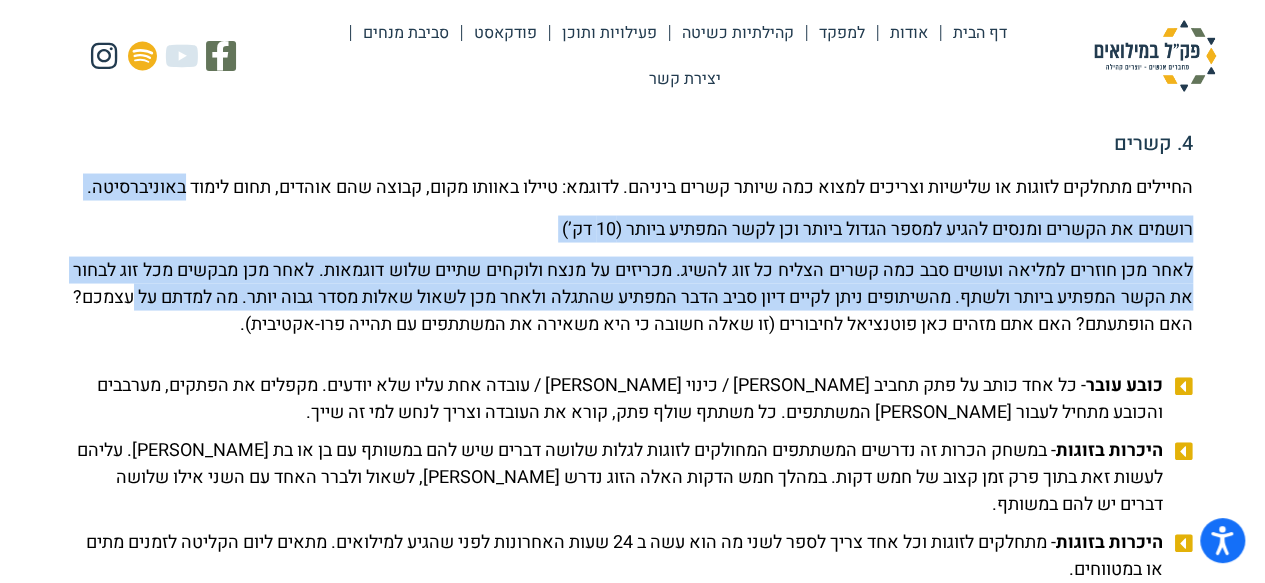 drag, startPoint x: 1192, startPoint y: 200, endPoint x: 1165, endPoint y: 376, distance: 178.05898 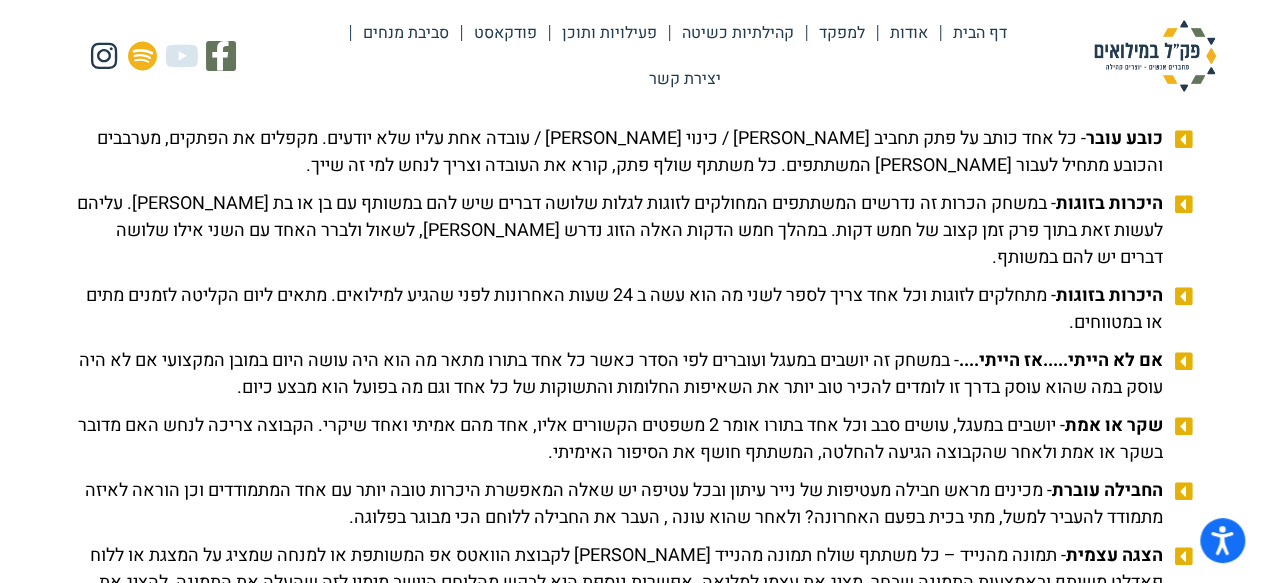 scroll, scrollTop: 2103, scrollLeft: 0, axis: vertical 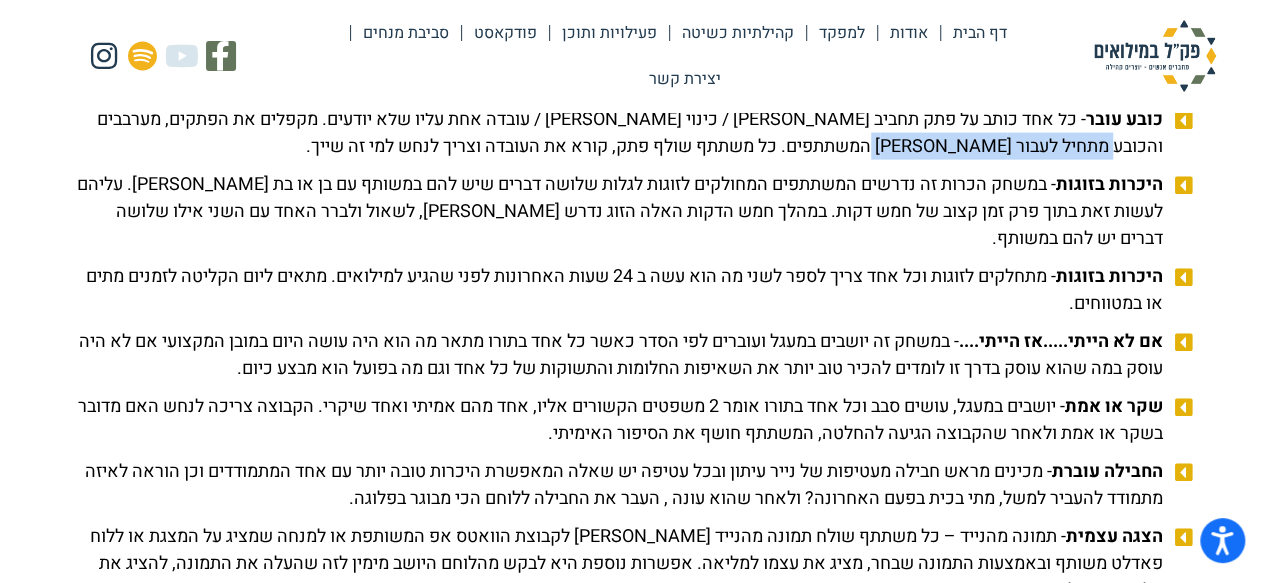 drag, startPoint x: 1144, startPoint y: 173, endPoint x: 885, endPoint y: 171, distance: 259.00772 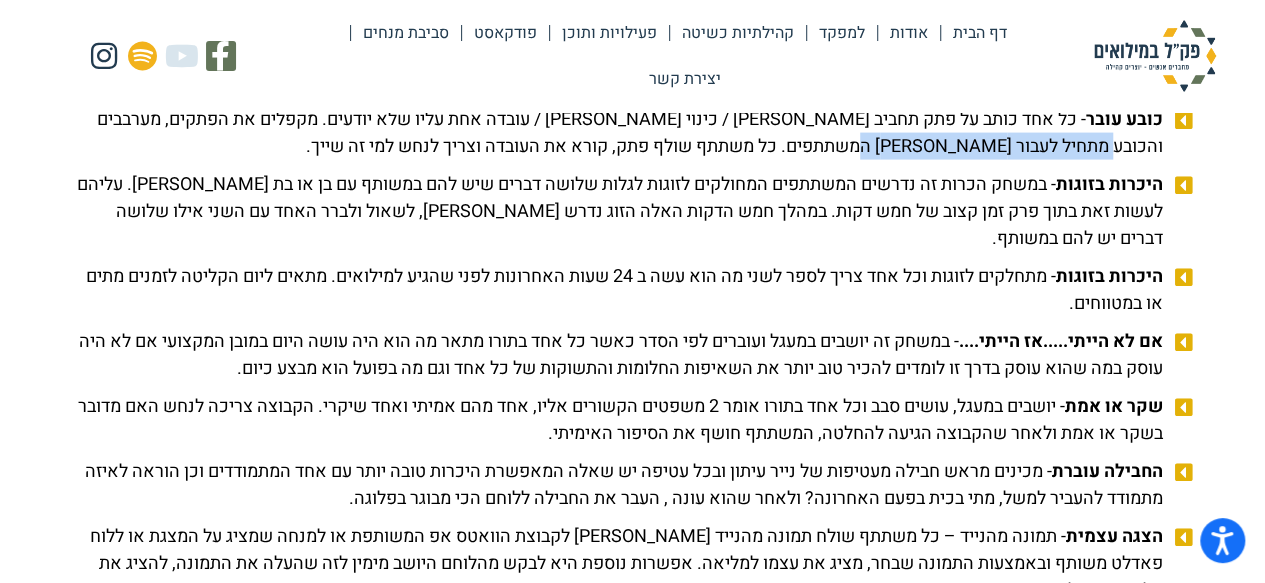 click on "כובע עובר  - כל אחד כותב על פתק תחביב [PERSON_NAME] / כינוי [PERSON_NAME] / עובדה אחת עליו שלא יודעים. מקפלים את הפתקים, מערבבים והכובע מתחיל לעבור [PERSON_NAME] המשתתפים. כל משתתף שולף פתק, קורא את העובדה וצריך לנחש למי זה שייך." at bounding box center (620, 133) 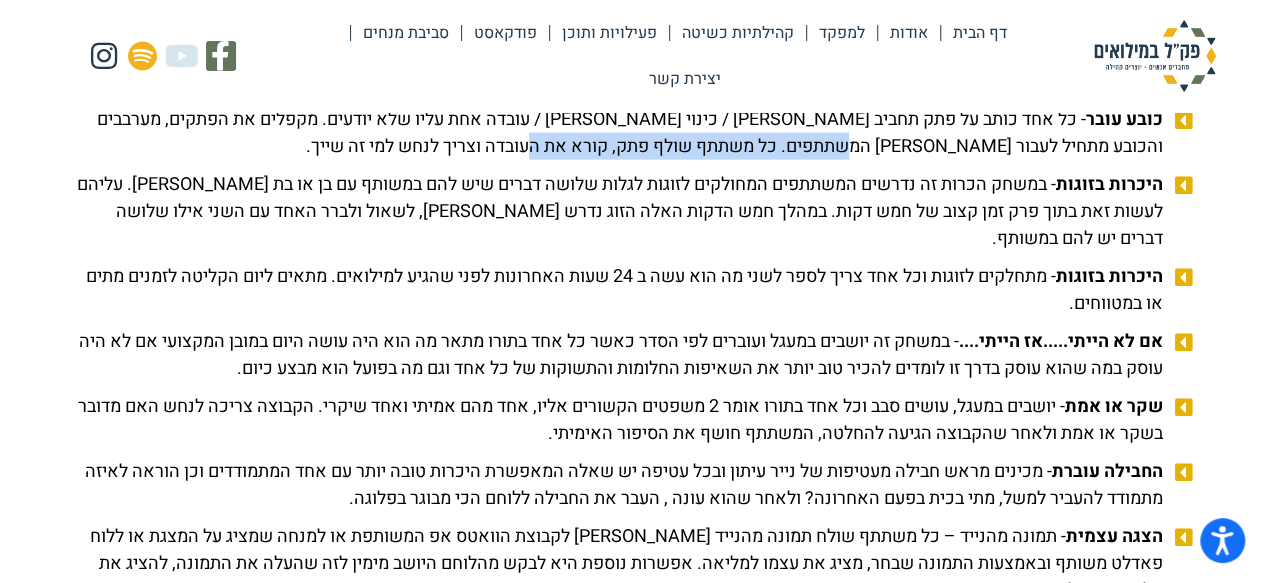 drag, startPoint x: 878, startPoint y: 174, endPoint x: 552, endPoint y: 175, distance: 326.00153 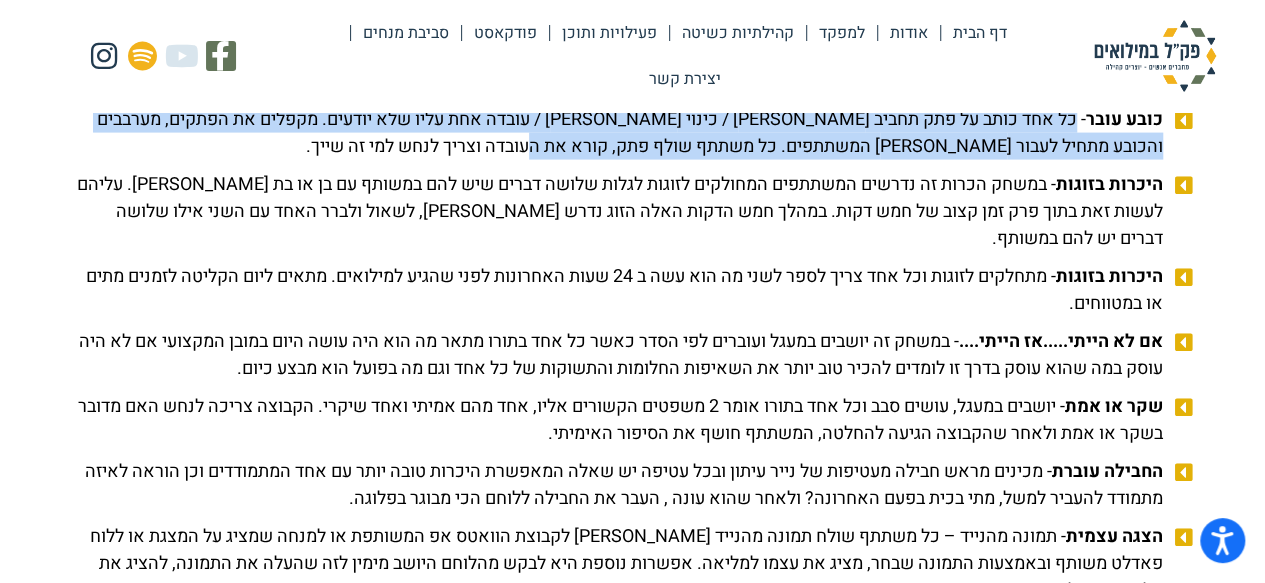 drag, startPoint x: 1075, startPoint y: 146, endPoint x: 542, endPoint y: 179, distance: 534.02057 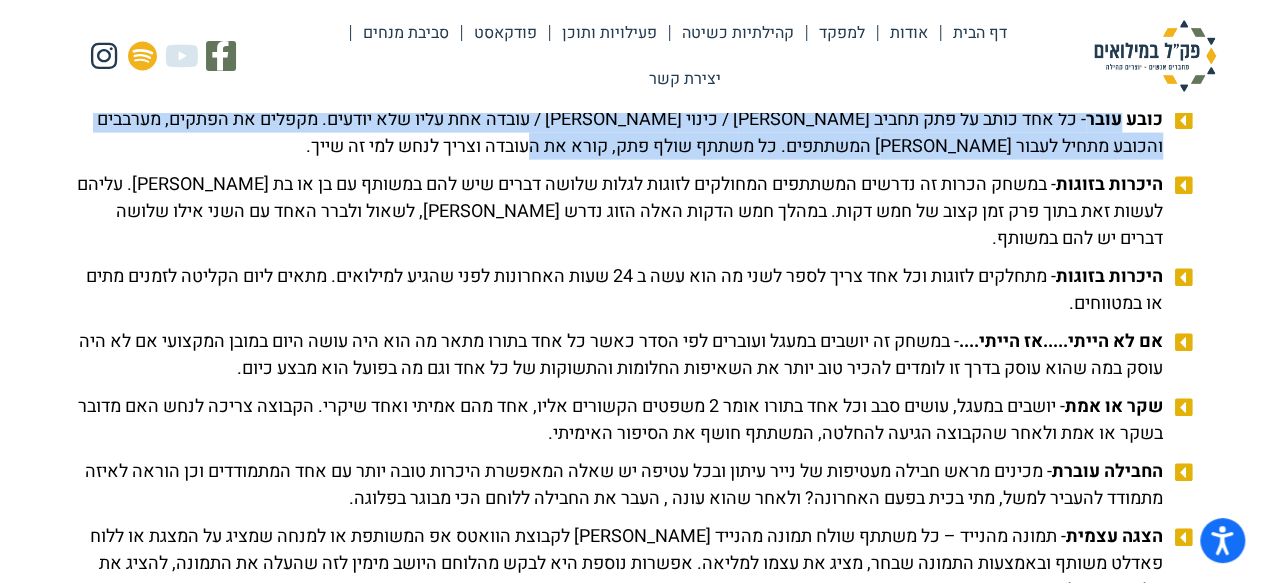 drag, startPoint x: 542, startPoint y: 179, endPoint x: 1136, endPoint y: 146, distance: 594.91595 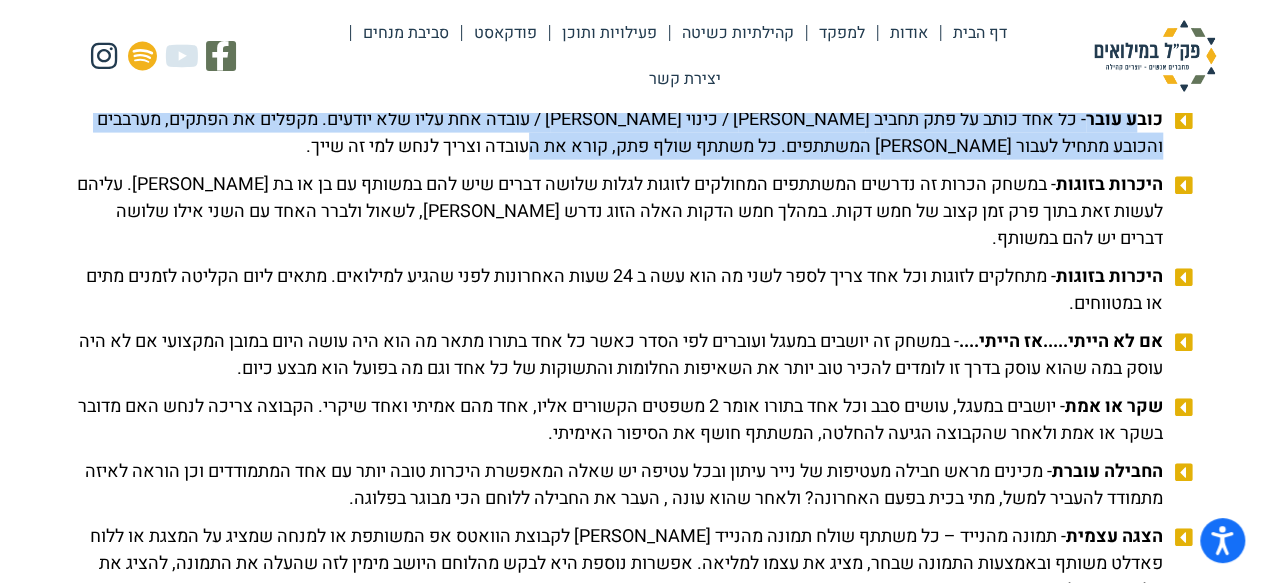 click on "כובע עובר" at bounding box center [1124, 119] 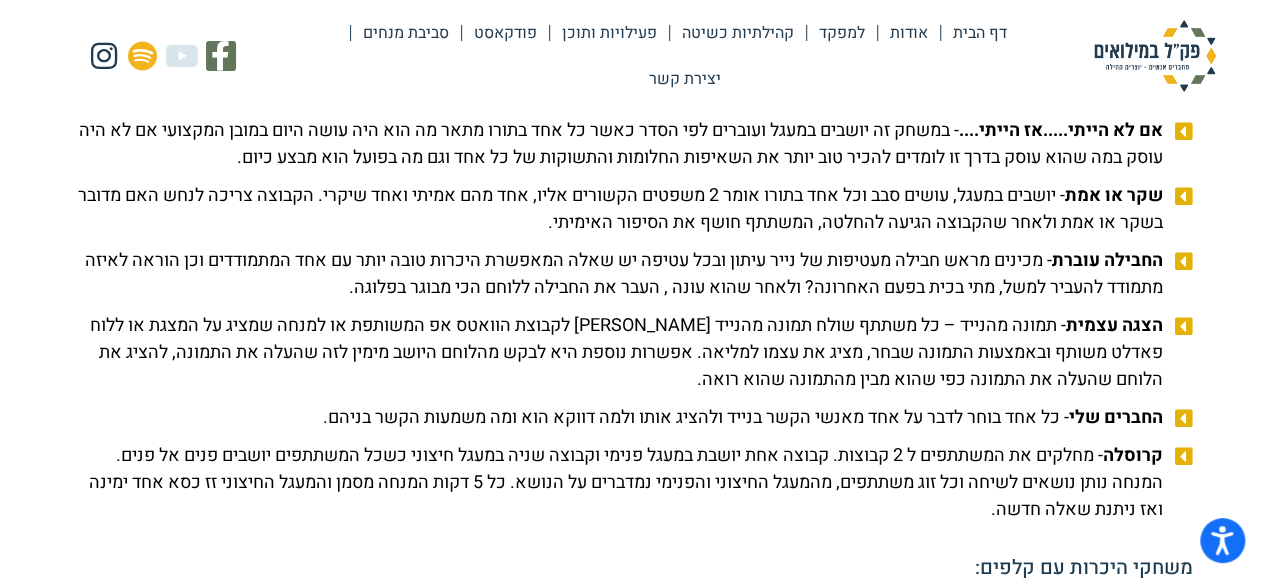 scroll, scrollTop: 2324, scrollLeft: 0, axis: vertical 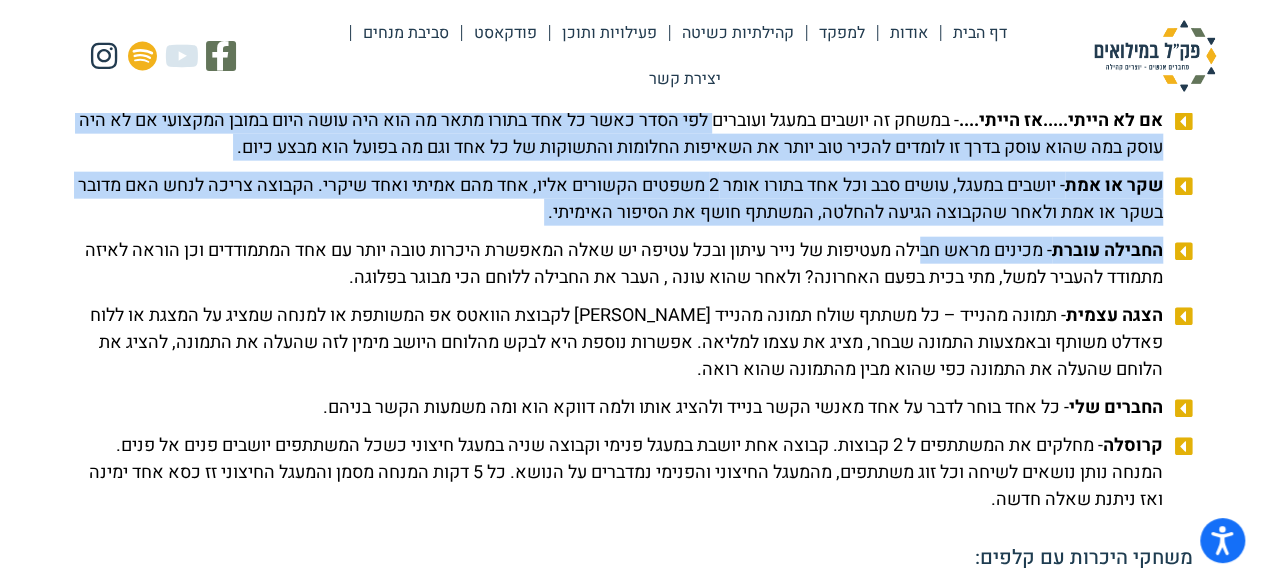 drag, startPoint x: 707, startPoint y: 146, endPoint x: 932, endPoint y: 265, distance: 254.53094 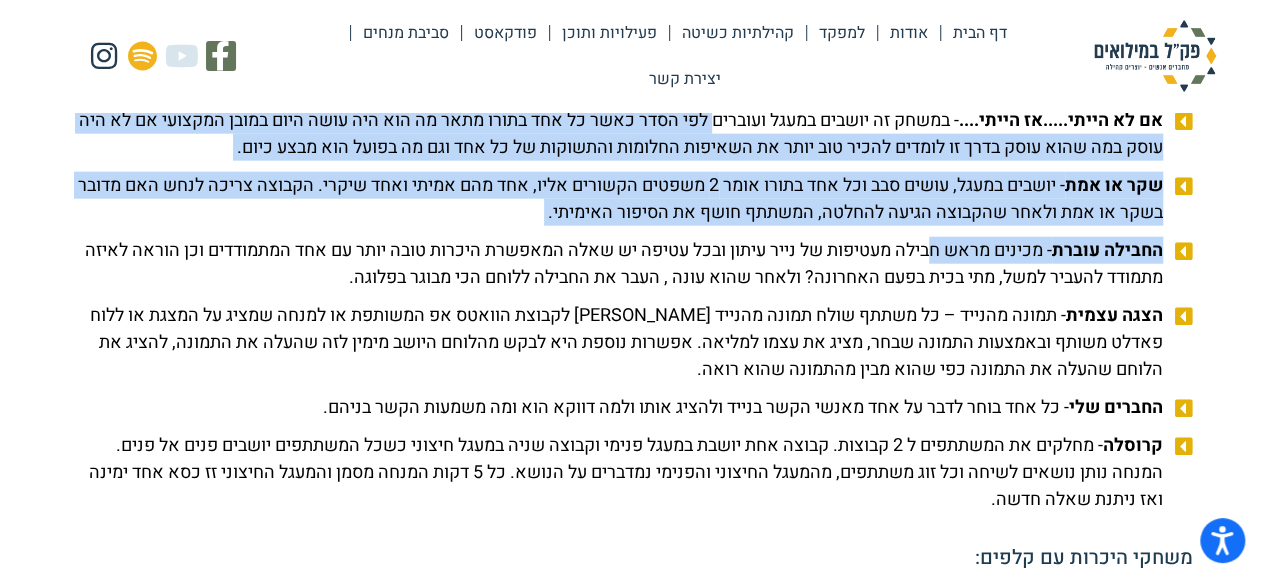 click on "החבילה עוברת  - מכינים מראש חבילה מעטיפות של נייר עיתון ובכל עטיפה יש שאלה המאפשרת היכרות טובה יותר עם אחד המתמודדים וכן הוראה לאיזה מתמודד להעביר למשל, מתי בכית בפעם האחרונה? ולאחר שהוא עונה , העבר את החבילה ללוחם הכי מבוגר בפלוגה." at bounding box center (620, 264) 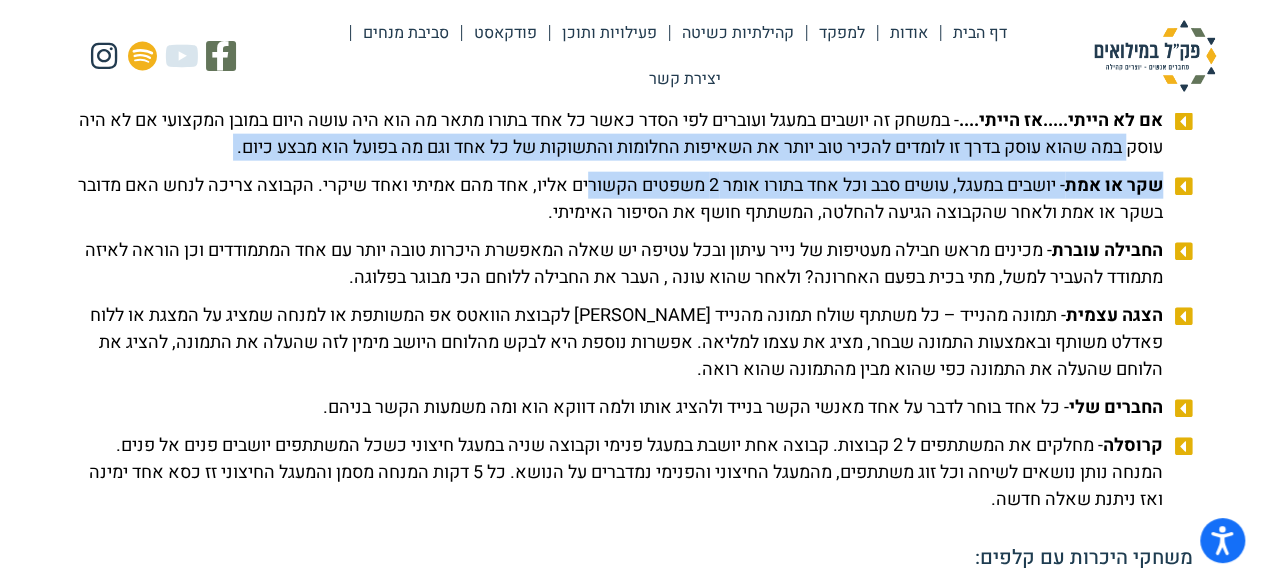 drag, startPoint x: 1102, startPoint y: 169, endPoint x: 564, endPoint y: 212, distance: 539.71564 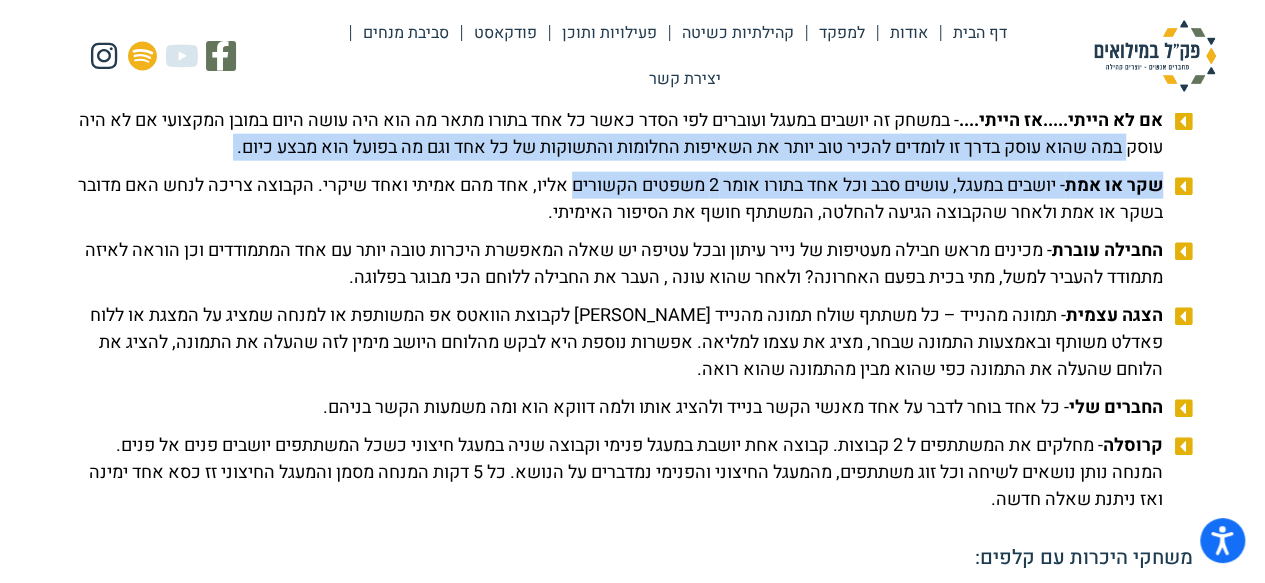 click on "שקר או אמת  - יושבים במעגל, עושים סבב וכל אחד בתורו אומר 2 משפטים הקשורים אליו, אחד מהם אמיתי ואחד שיקרי. הקבוצה צריכה לנחש האם מדובר בשקר או אמת ולאחר שהקבוצה הגיעה להחלטה, המשתתף חושף את הסיפור האימיתי." at bounding box center (620, 199) 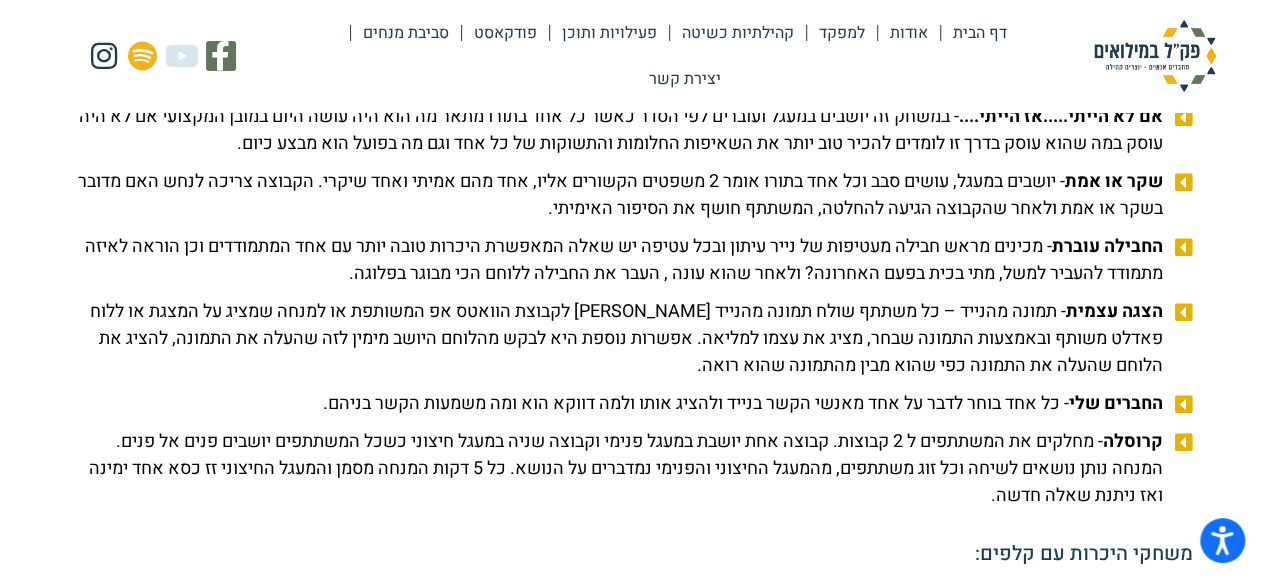 scroll, scrollTop: 2358, scrollLeft: 0, axis: vertical 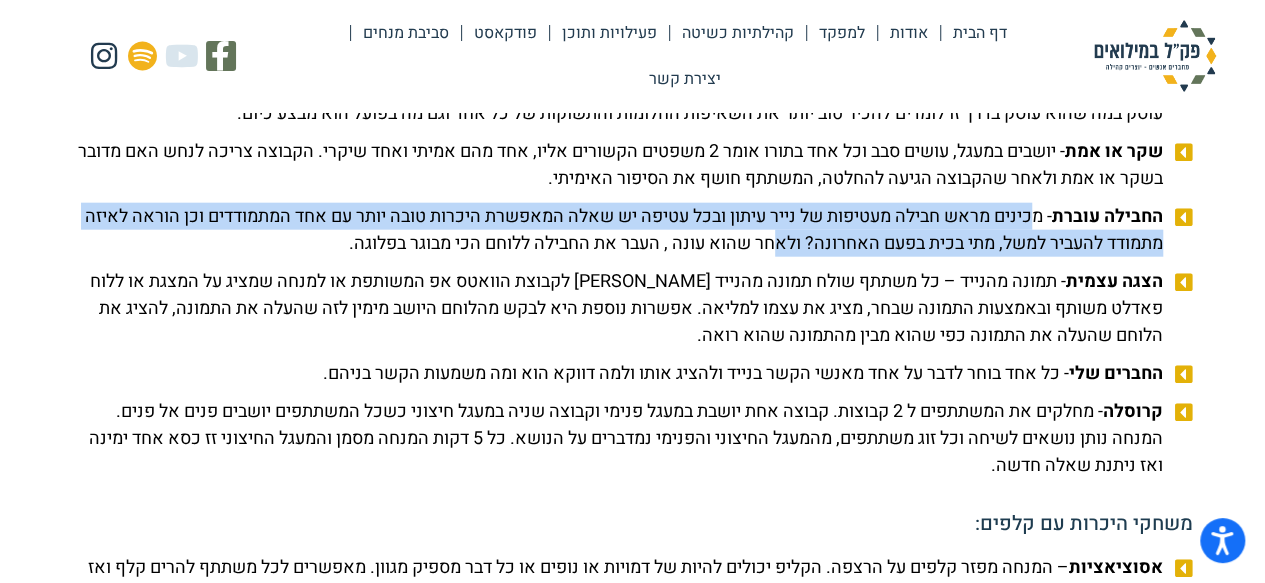 drag, startPoint x: 1038, startPoint y: 252, endPoint x: 710, endPoint y: 259, distance: 328.07468 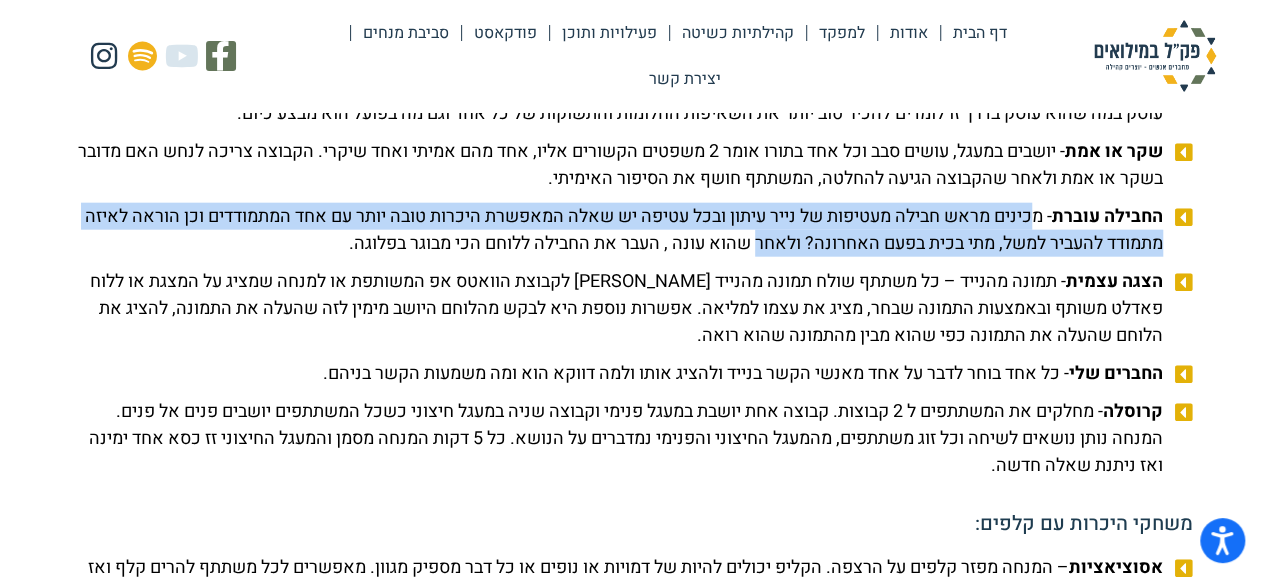 click on "החבילה עוברת  - מכינים מראש חבילה מעטיפות של נייר עיתון ובכל עטיפה יש שאלה המאפשרת היכרות טובה יותר עם אחד המתמודדים וכן הוראה לאיזה מתמודד להעביר למשל, מתי בכית בפעם האחרונה? ולאחר שהוא עונה , העבר את החבילה ללוחם הכי מבוגר בפלוגה." at bounding box center [620, 230] 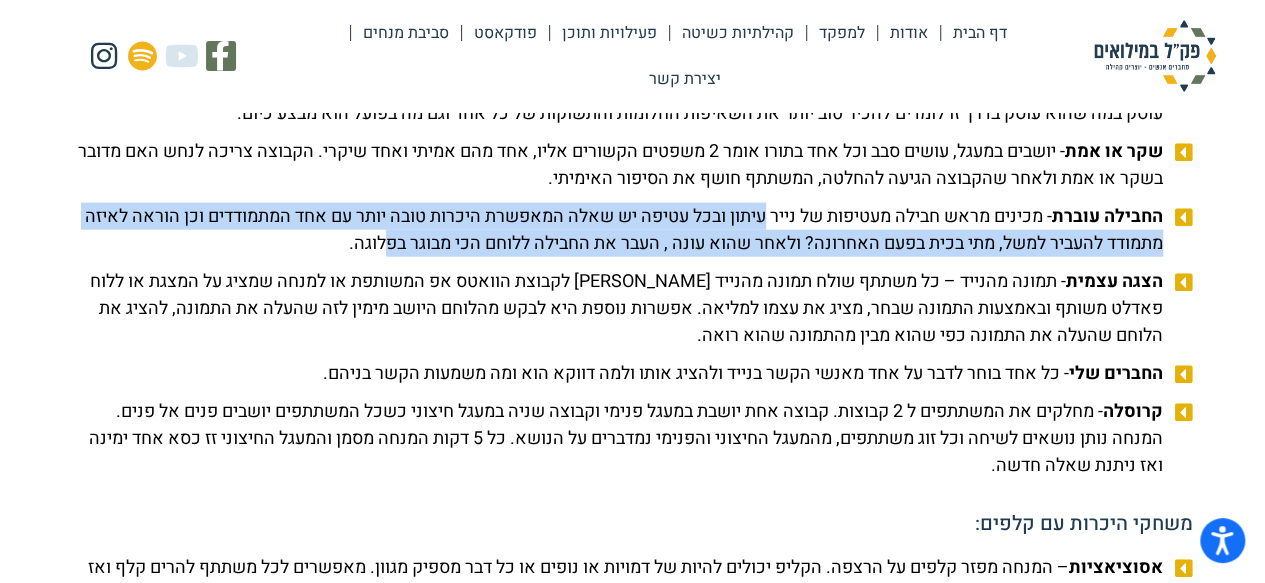 drag, startPoint x: 755, startPoint y: 247, endPoint x: 332, endPoint y: 261, distance: 423.23163 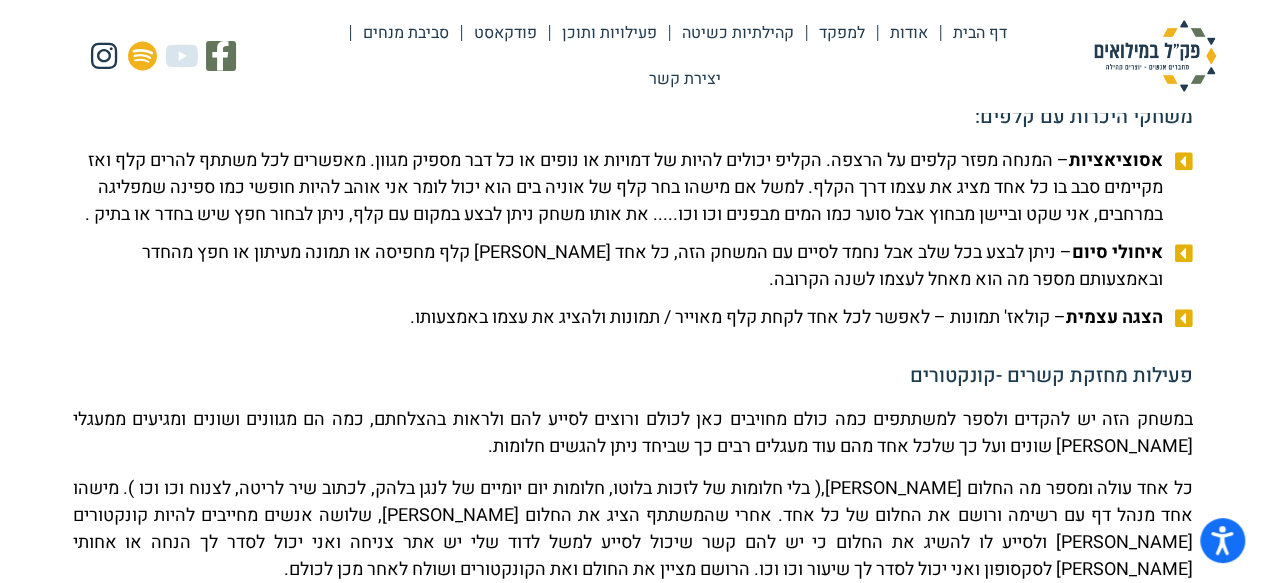 scroll, scrollTop: 2746, scrollLeft: 0, axis: vertical 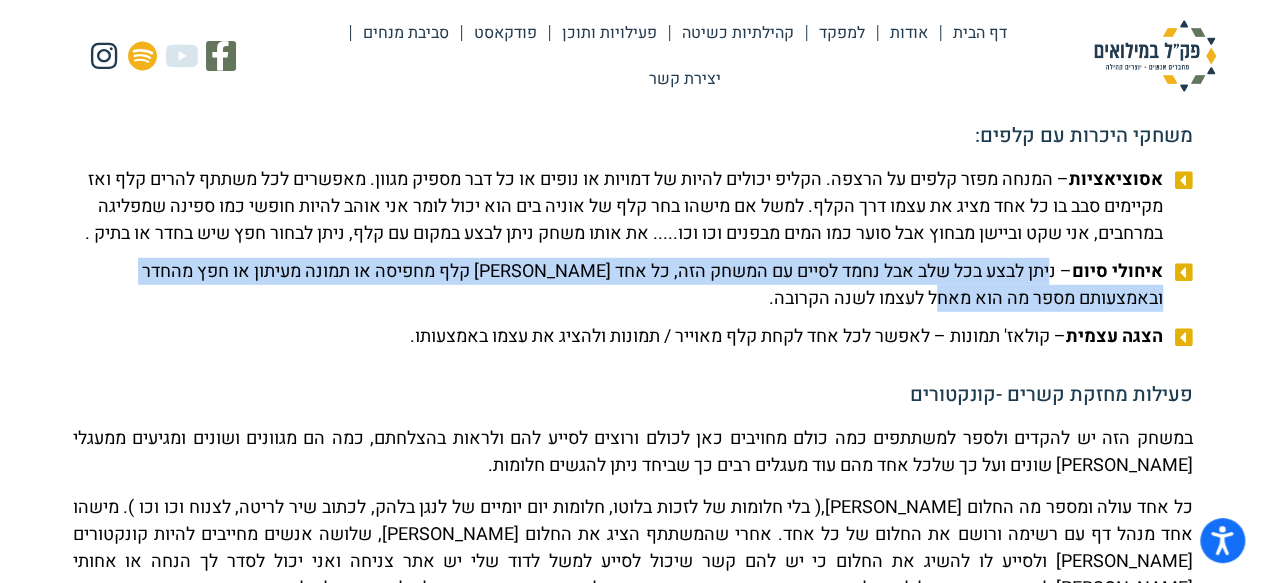 drag, startPoint x: 1049, startPoint y: 335, endPoint x: 1003, endPoint y: 350, distance: 48.38388 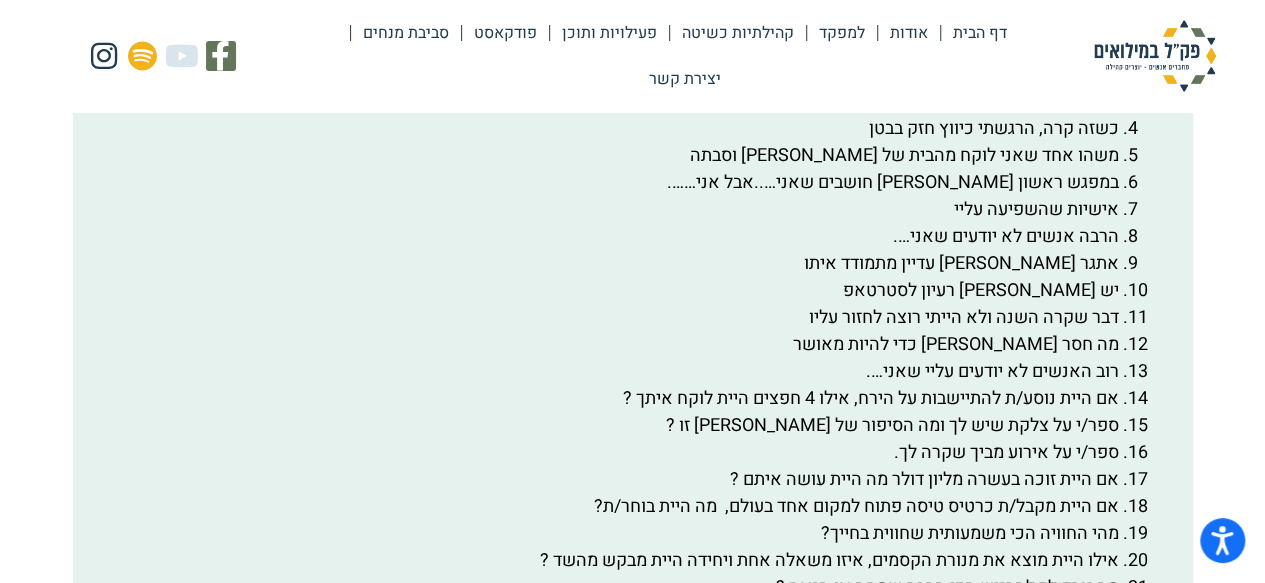 scroll, scrollTop: 3530, scrollLeft: 0, axis: vertical 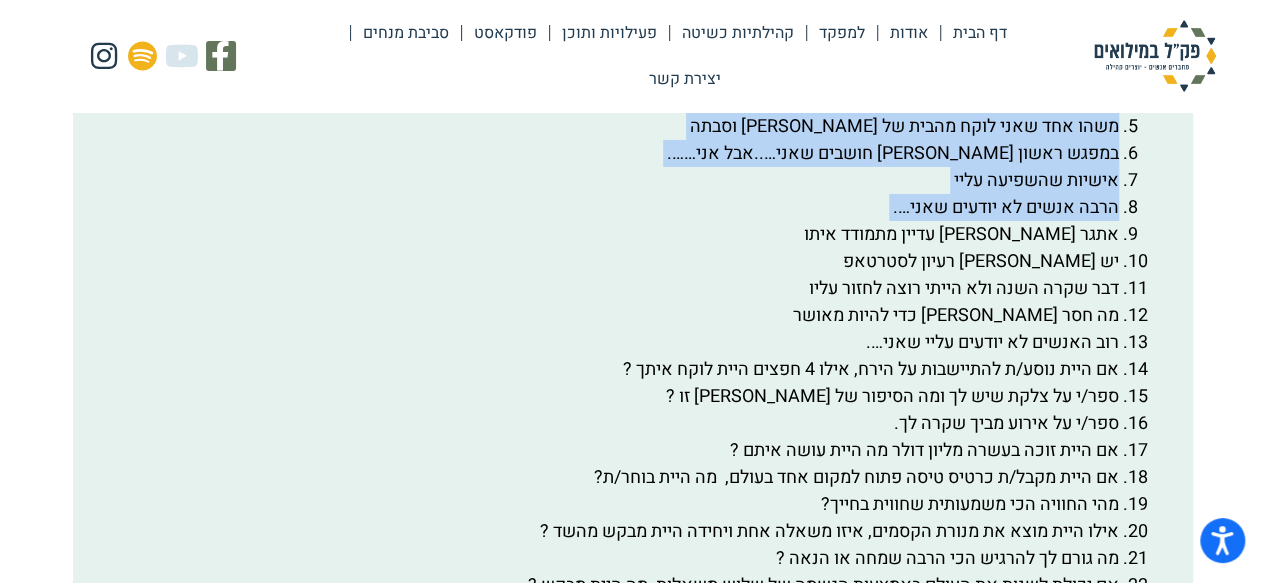drag, startPoint x: 1019, startPoint y: 147, endPoint x: 1148, endPoint y: 286, distance: 189.63649 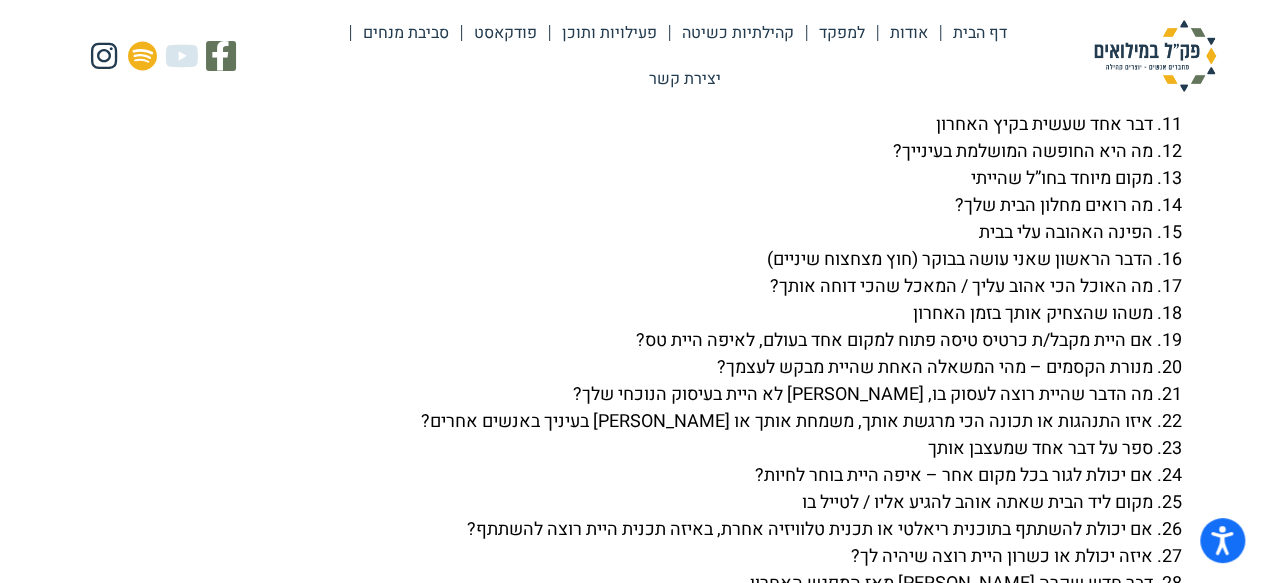 scroll, scrollTop: 5105, scrollLeft: 0, axis: vertical 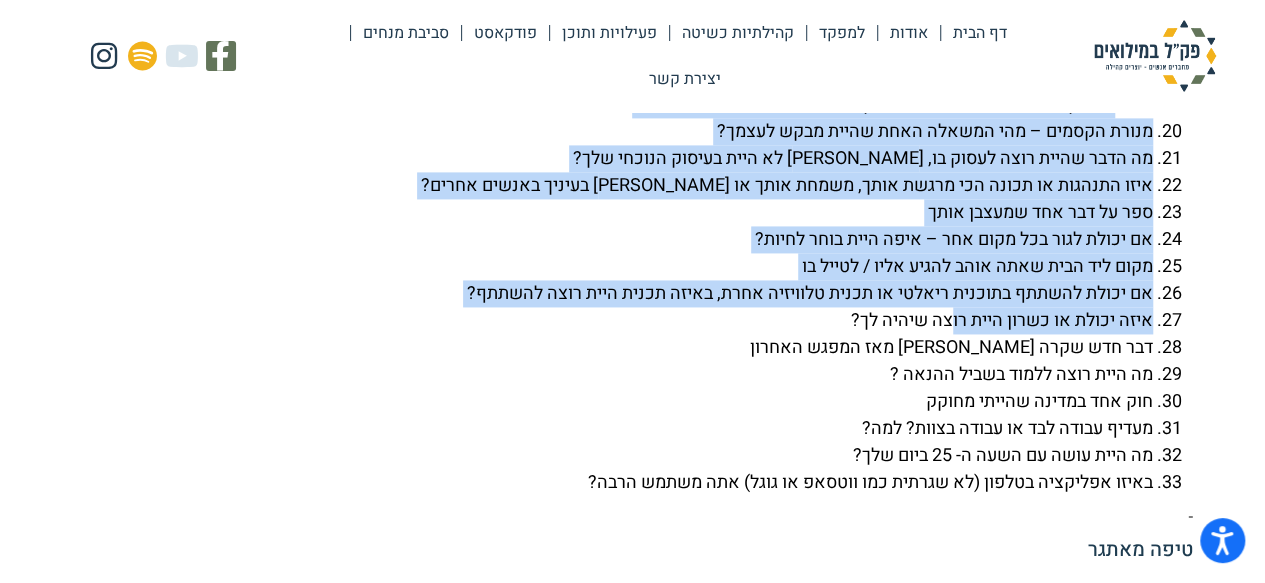 drag, startPoint x: 1114, startPoint y: 159, endPoint x: 944, endPoint y: 389, distance: 286.007 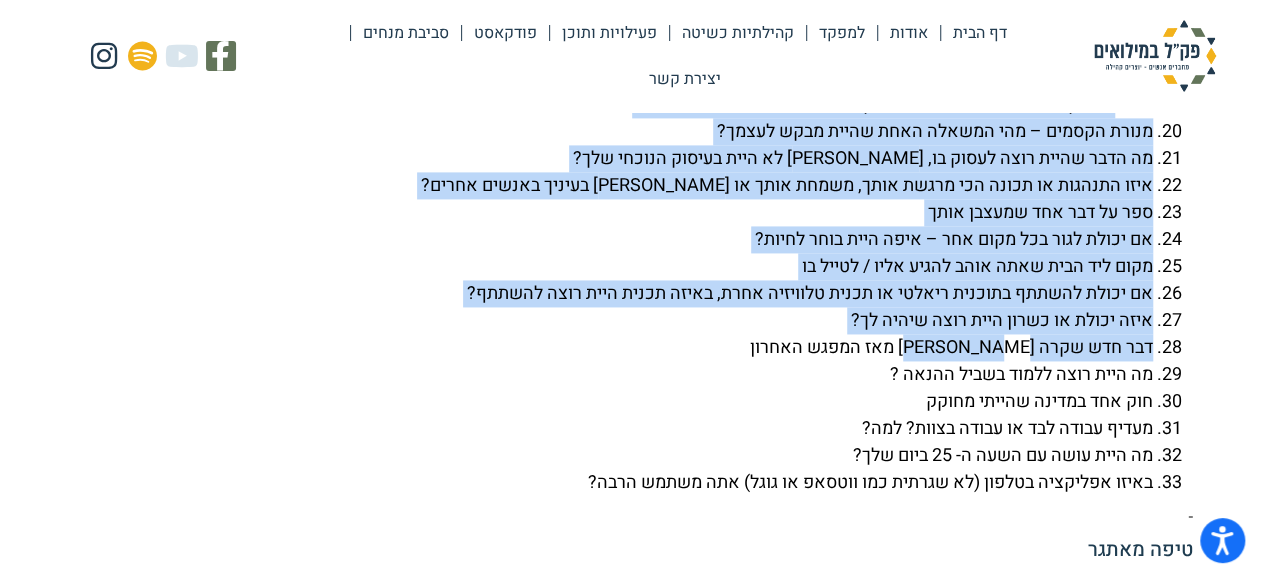 click on "דבר חדש שקרה [PERSON_NAME] מאז המפגש האחרון" at bounding box center (613, 347) 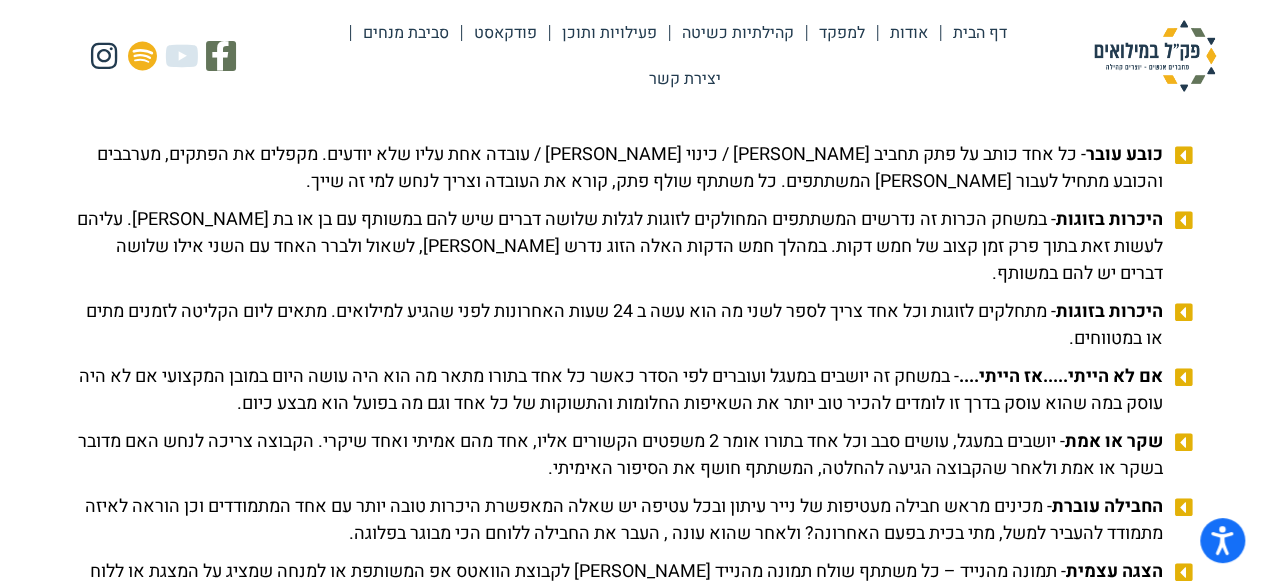 scroll, scrollTop: 2118, scrollLeft: 0, axis: vertical 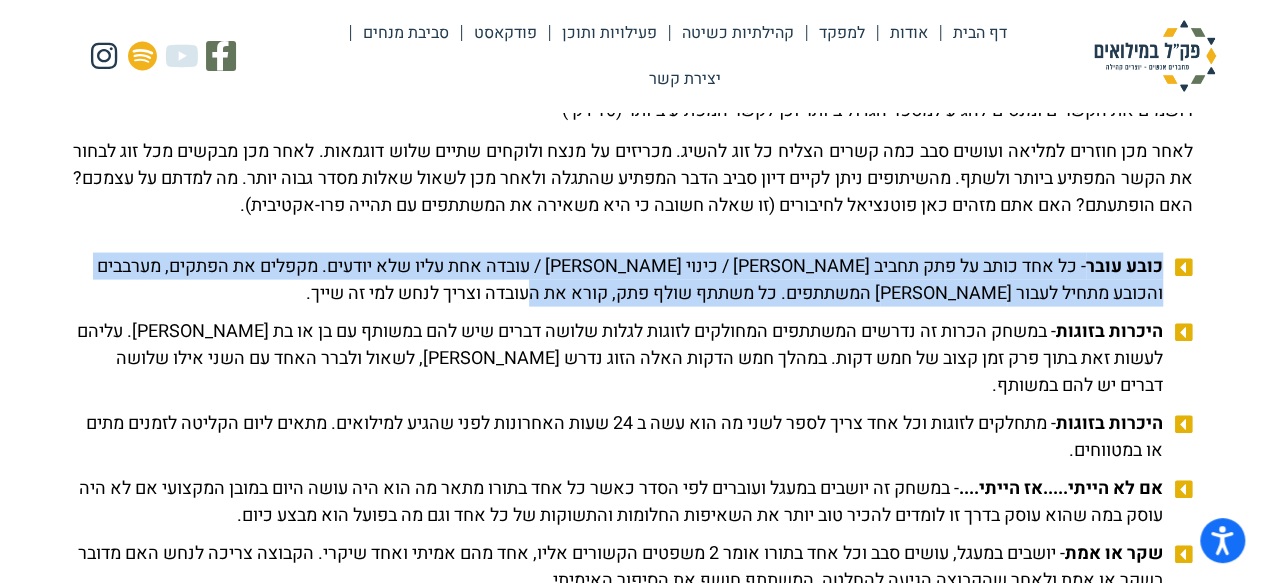 drag, startPoint x: 1163, startPoint y: 292, endPoint x: 529, endPoint y: 313, distance: 634.3477 